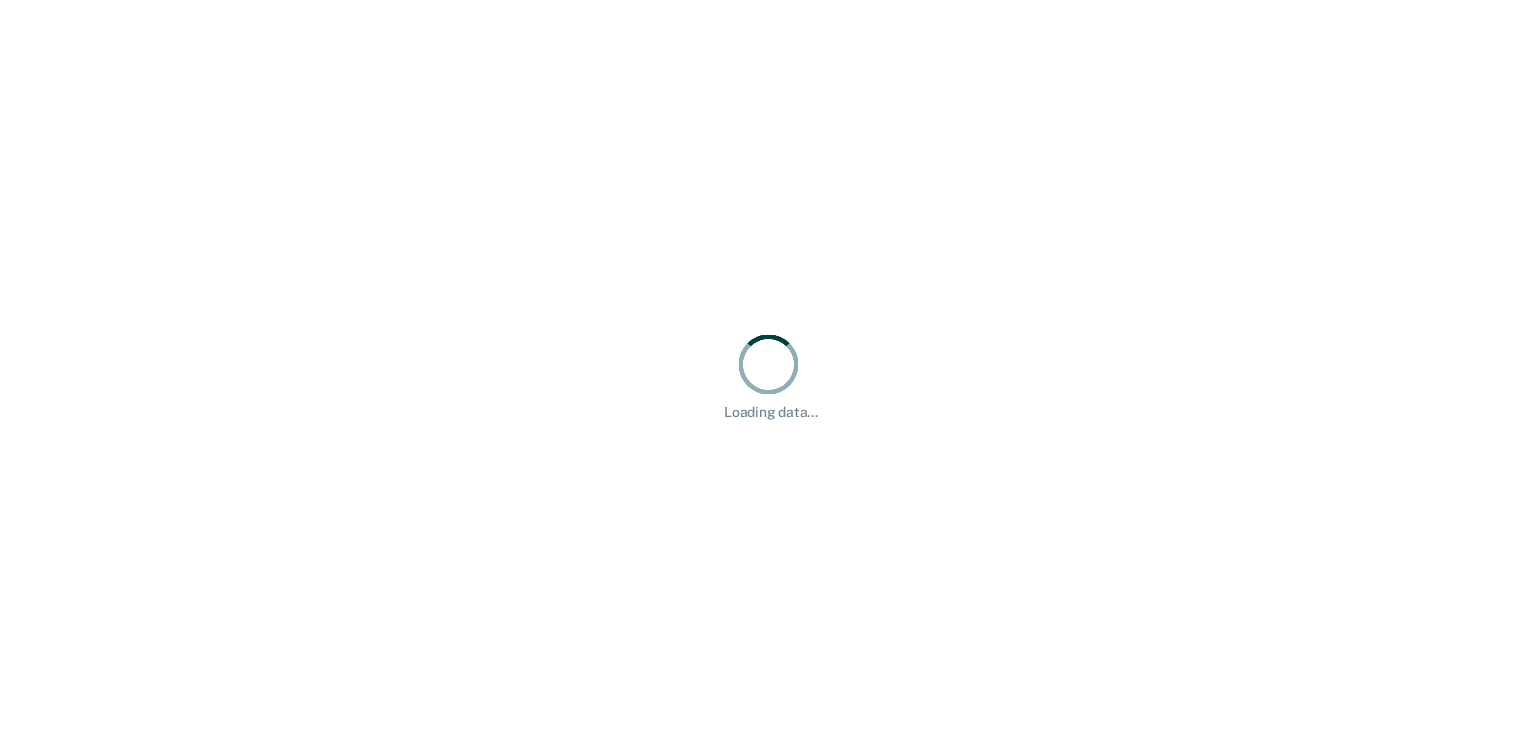 scroll, scrollTop: 0, scrollLeft: 0, axis: both 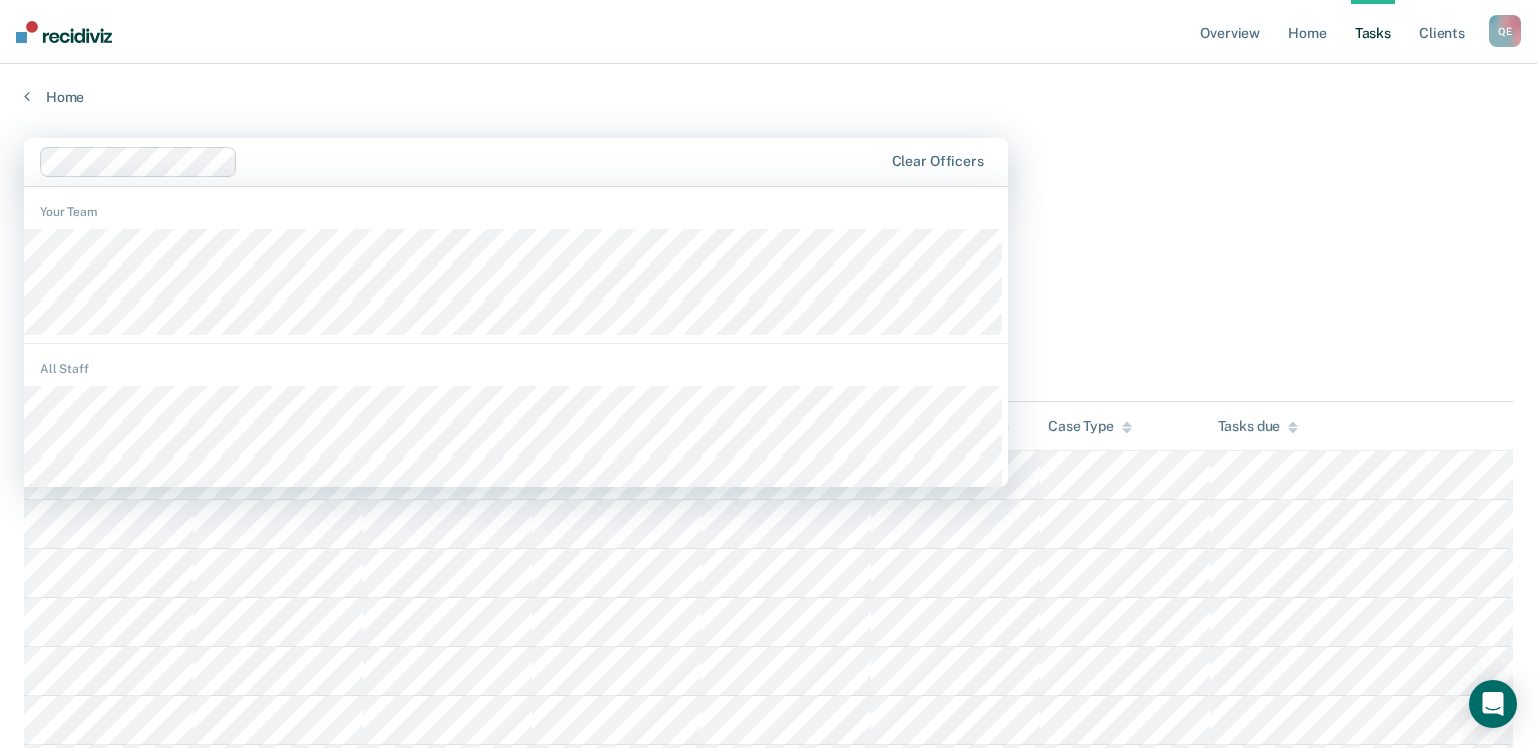 click on "Home" at bounding box center (768, 85) 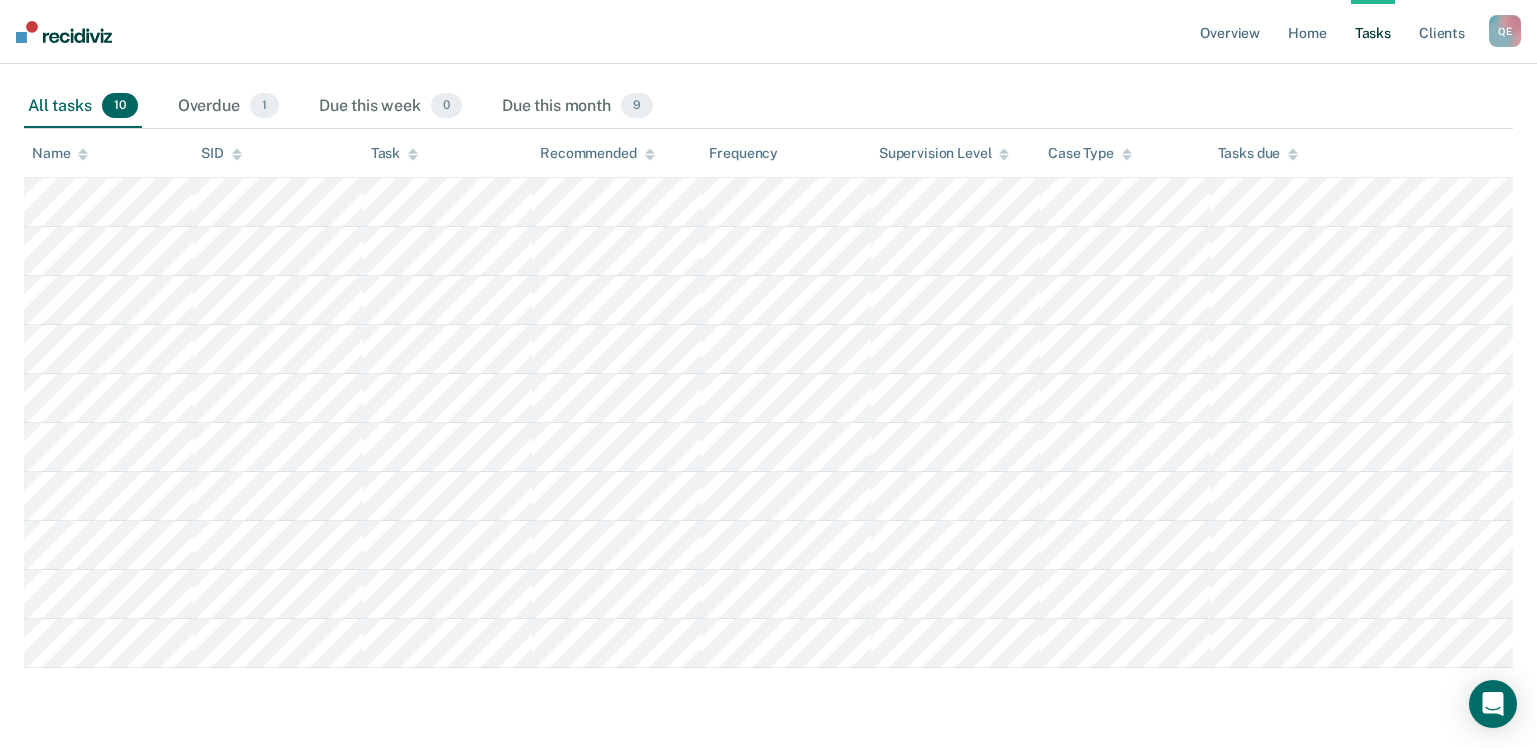 scroll, scrollTop: 0, scrollLeft: 0, axis: both 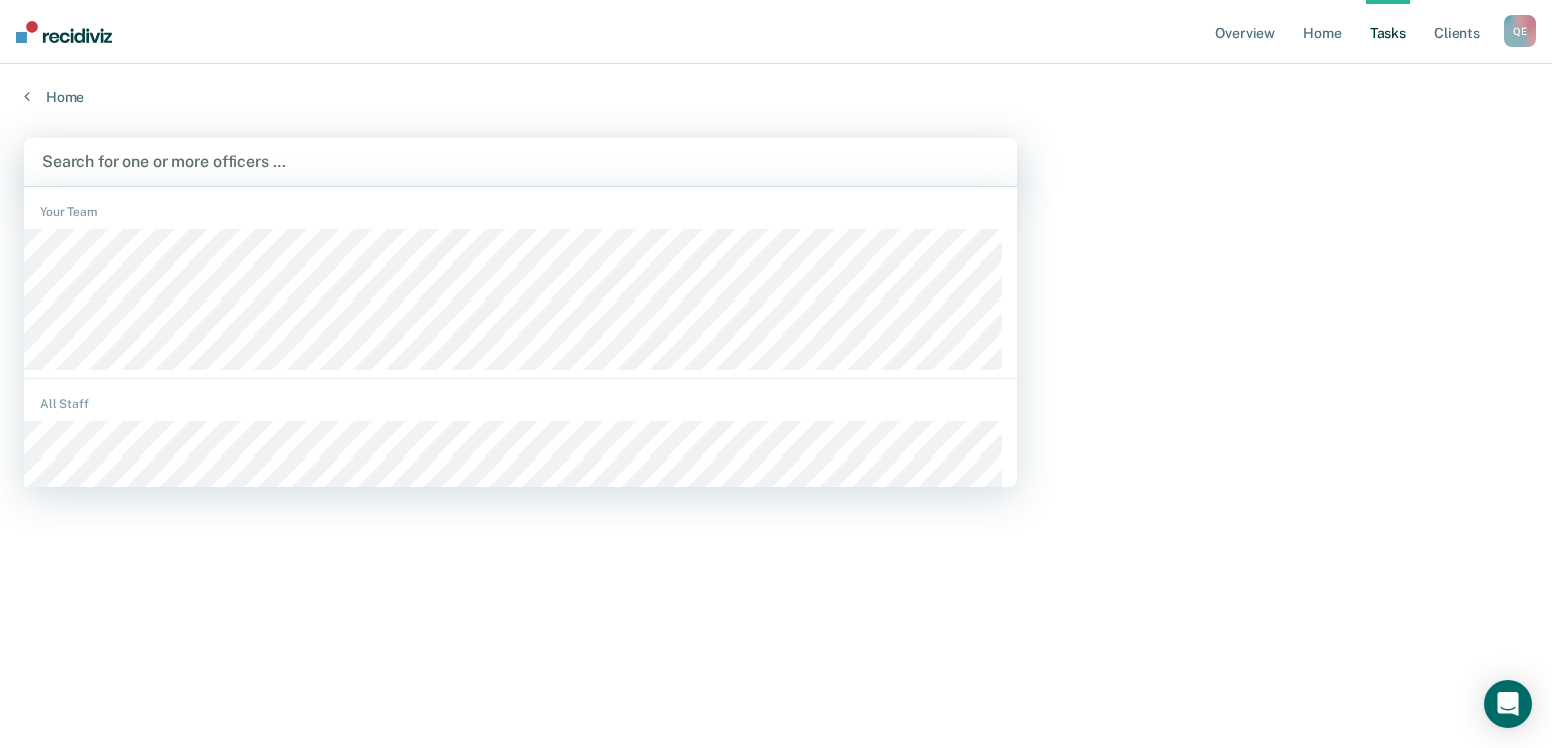 click at bounding box center (520, 161) 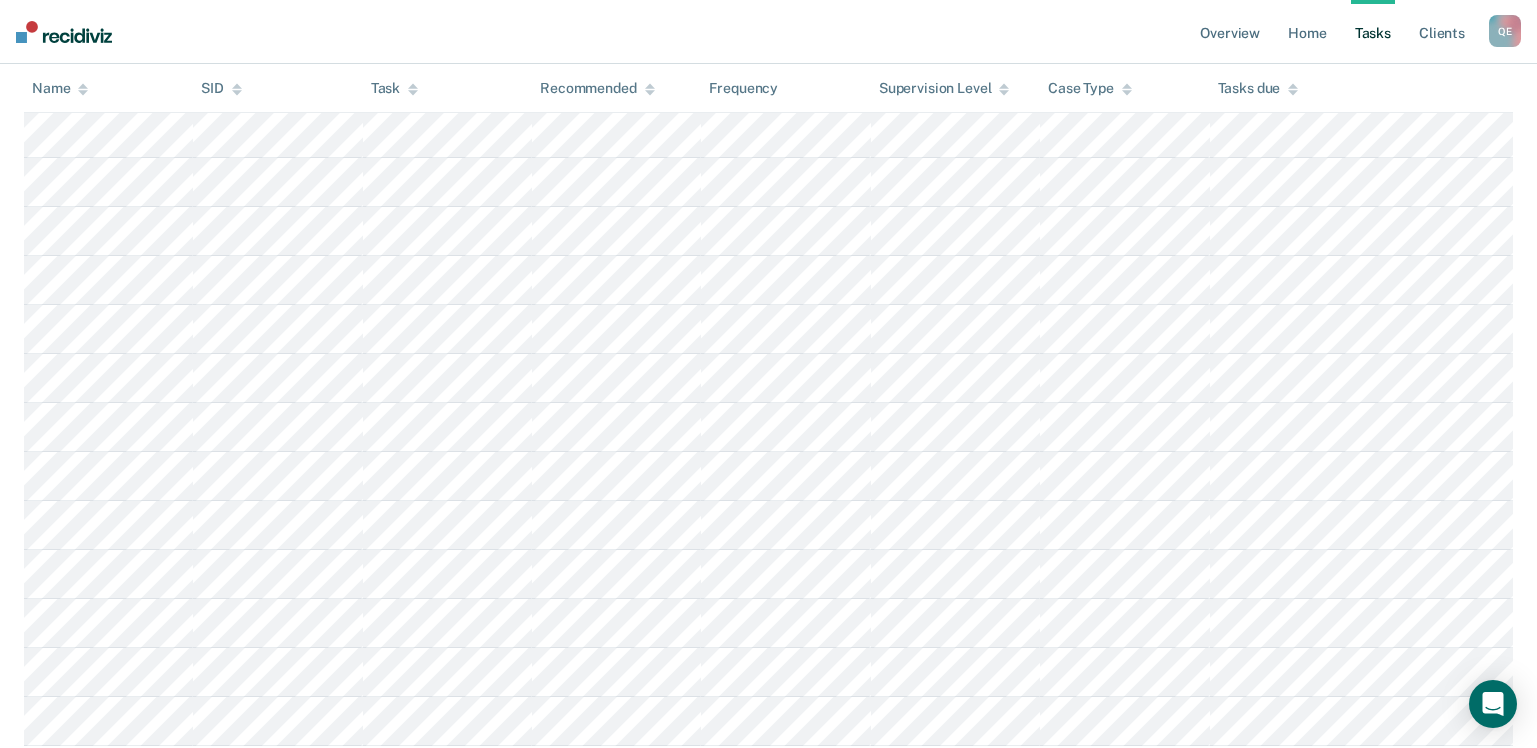 scroll, scrollTop: 403, scrollLeft: 0, axis: vertical 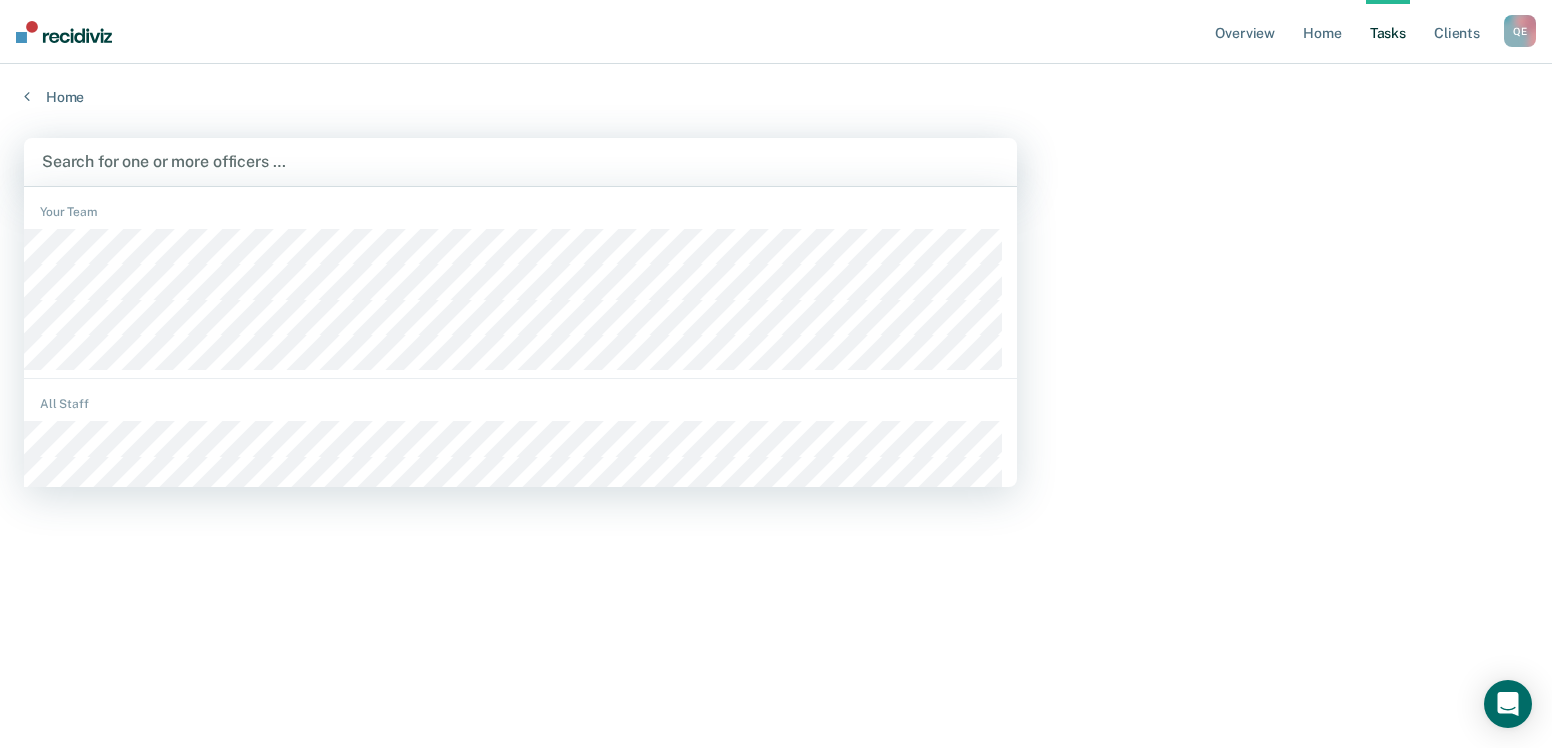click at bounding box center [520, 161] 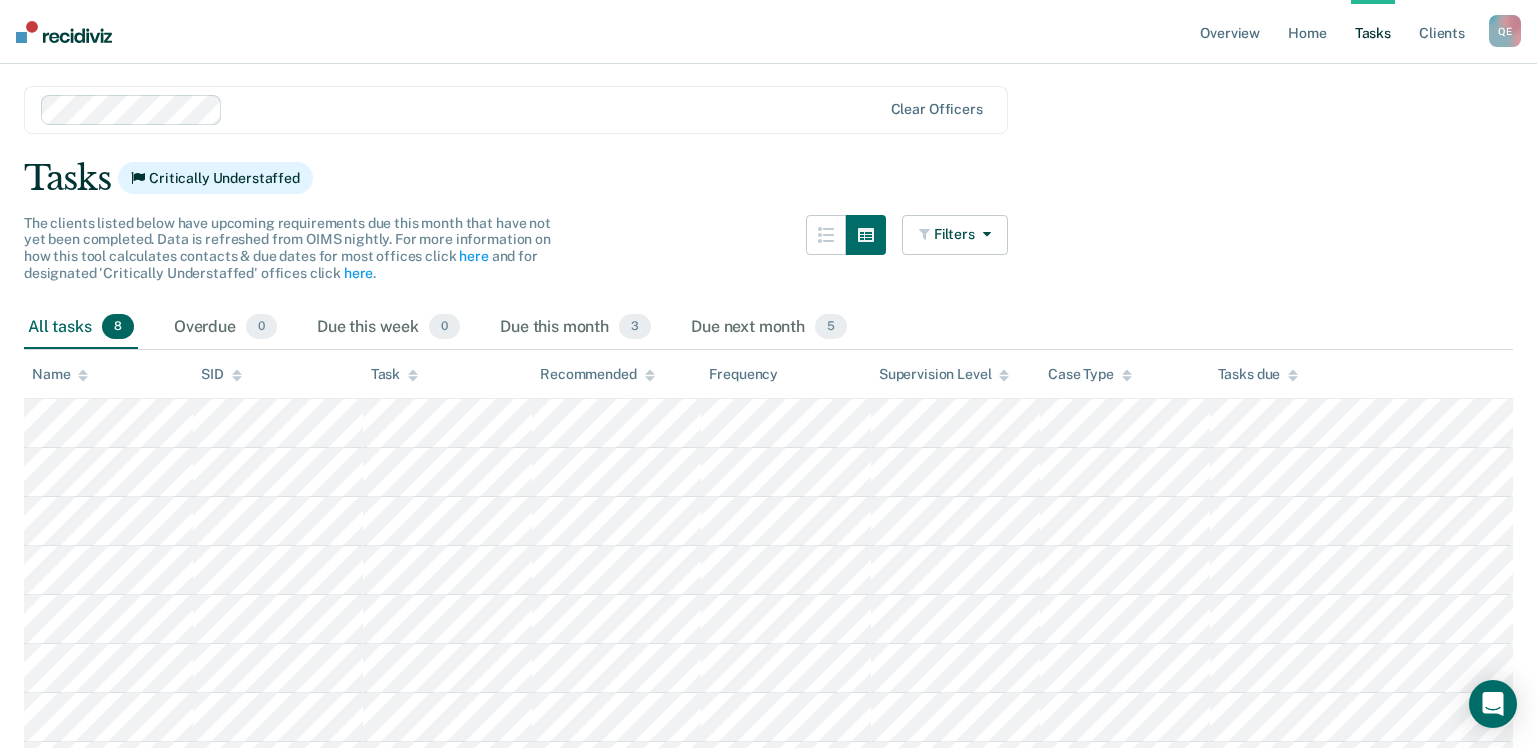 scroll, scrollTop: 40, scrollLeft: 0, axis: vertical 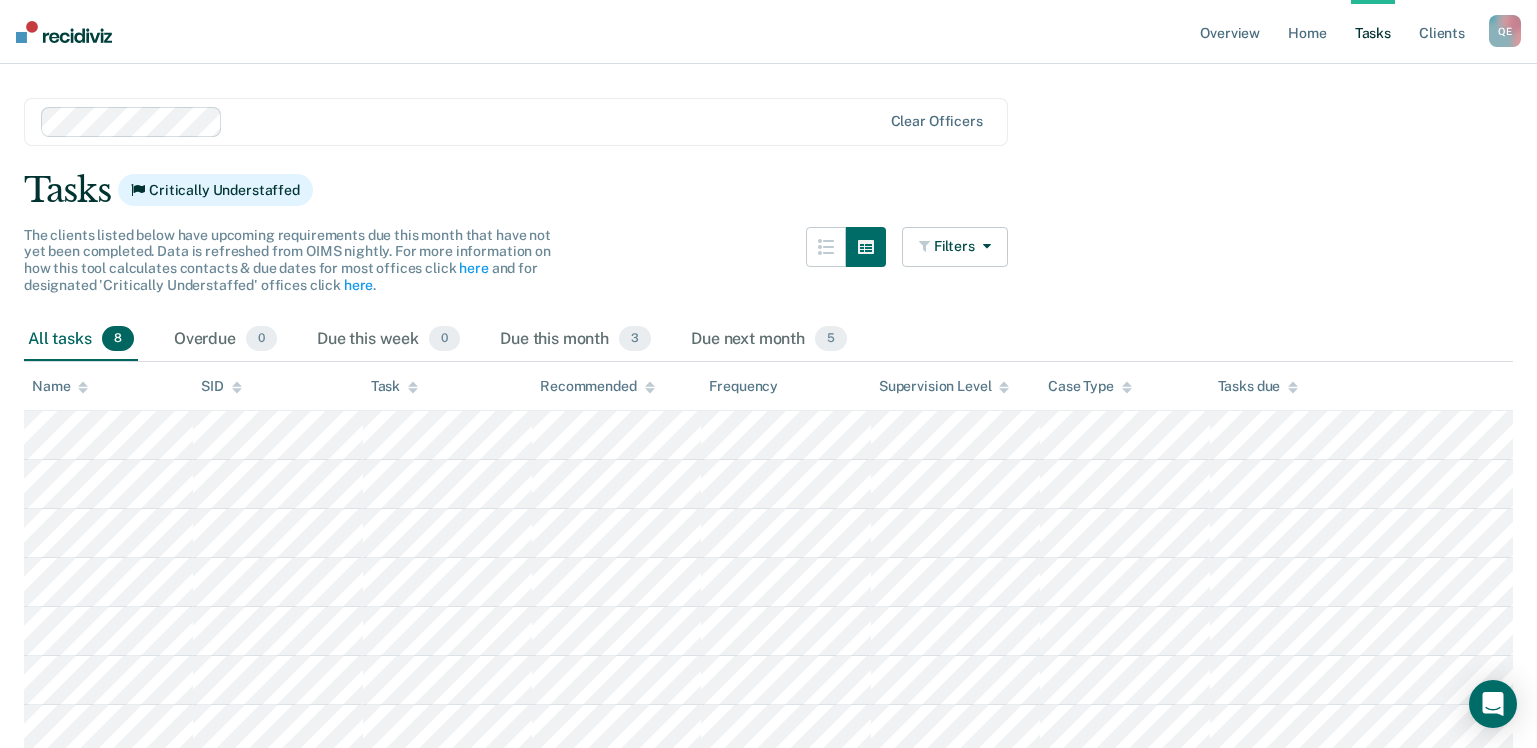 click on "option [PERSON_NAME], selected. Clear   officers Tasks Critically Understaffed The clients listed below have upcoming requirements due this month that have not yet been completed. Data is refreshed from OIMS nightly. For more information on how this tool calculates contacts & due dates for most offices click   here   and for designated 'Critically Understaffed' offices click   here .  Filters Contact Type Collateral Contact 0 ONLY Home Contact, Sch. 0 ONLY Home Contact, Unsch. 0 ONLY Home Contact, Misc. 0 ONLY In-Custody Contact 0 ONLY Office Contact 0 ONLY Field Contact, Sch. 0 ONLY Field Contact, Unsch. 0 ONLY Electronic Contact, Sch. 0 ONLY Electronic Contact, Unsch. 0 ONLY Electronic or Office Contact 4 ONLY Generic Contact 3 ONLY Assessments 1 ONLY Supervision Level Annual 0 ONLY Low 2 ONLY Low-Moderate 2 ONLY Moderate 0 ONLY High 4 ONLY In-custody 0 ONLY Case Type Regular 8 ONLY Annual 0 ONLY Sex offender 0 ONLY Substance abuse - phase 1 0 ONLY Substance abuse - phase 2 0 ONLY 0 ONLY Mentally ill 0 0" at bounding box center (768, 471) 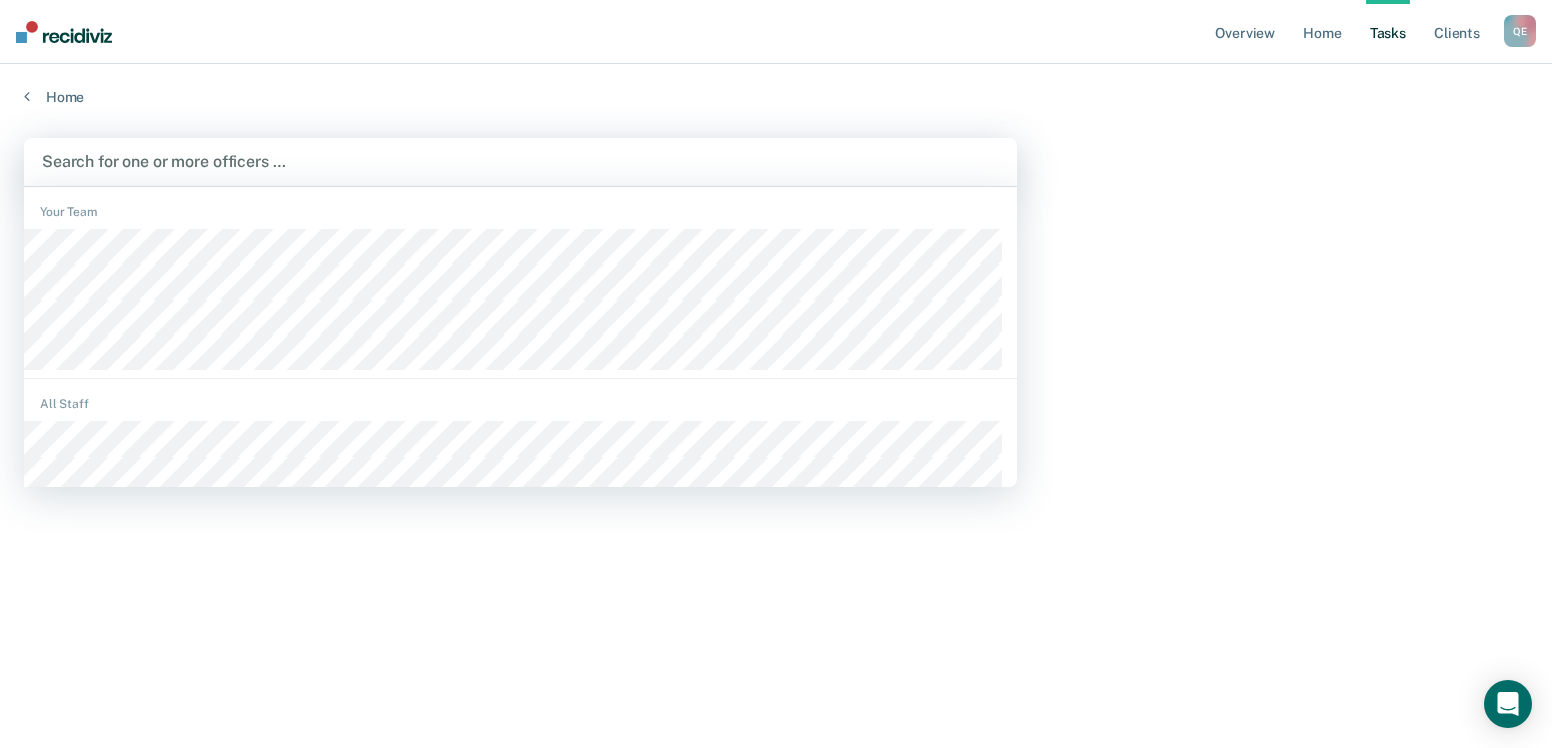 click on "Search for one or more officers …" at bounding box center (520, 162) 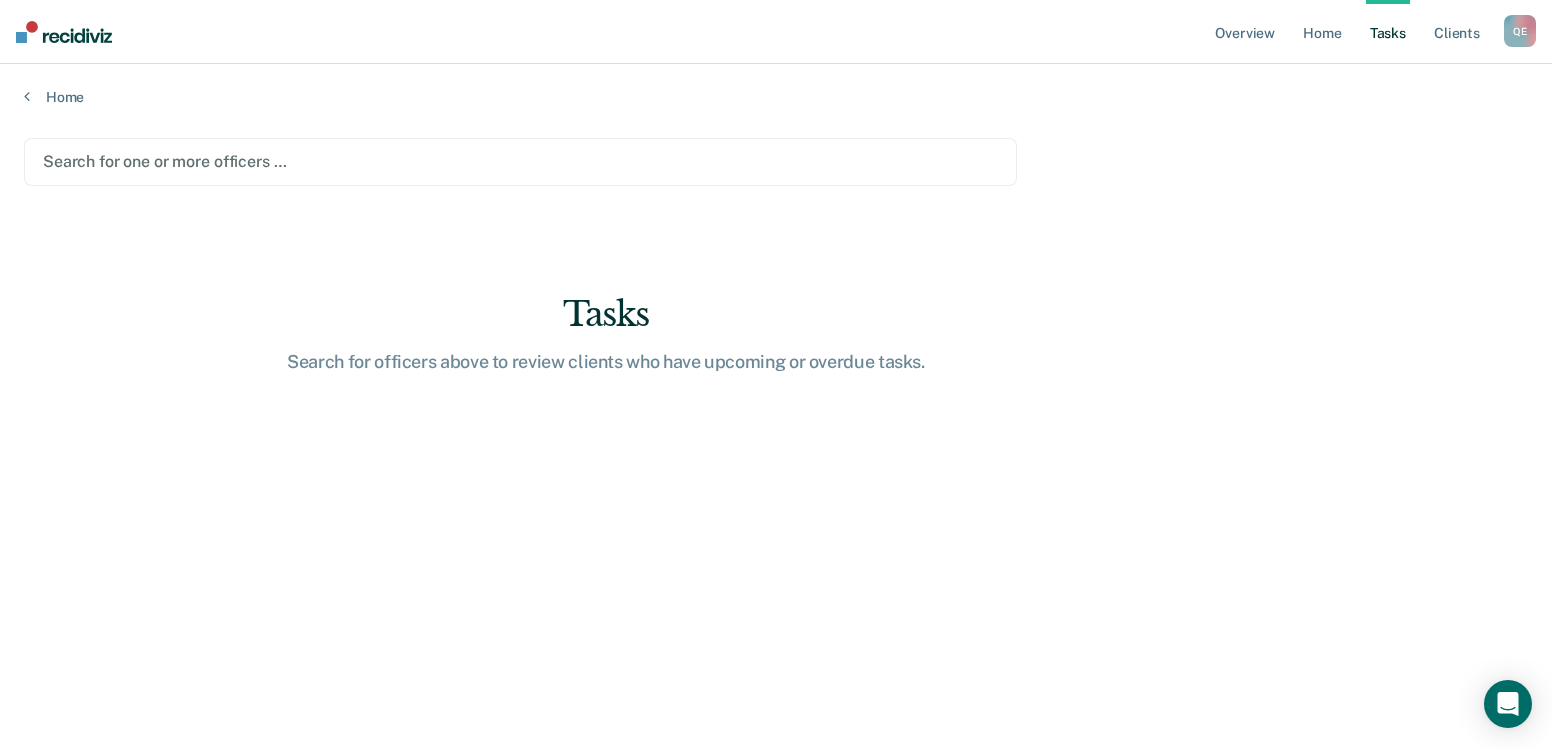 drag, startPoint x: 1357, startPoint y: 324, endPoint x: 1278, endPoint y: 177, distance: 166.8832 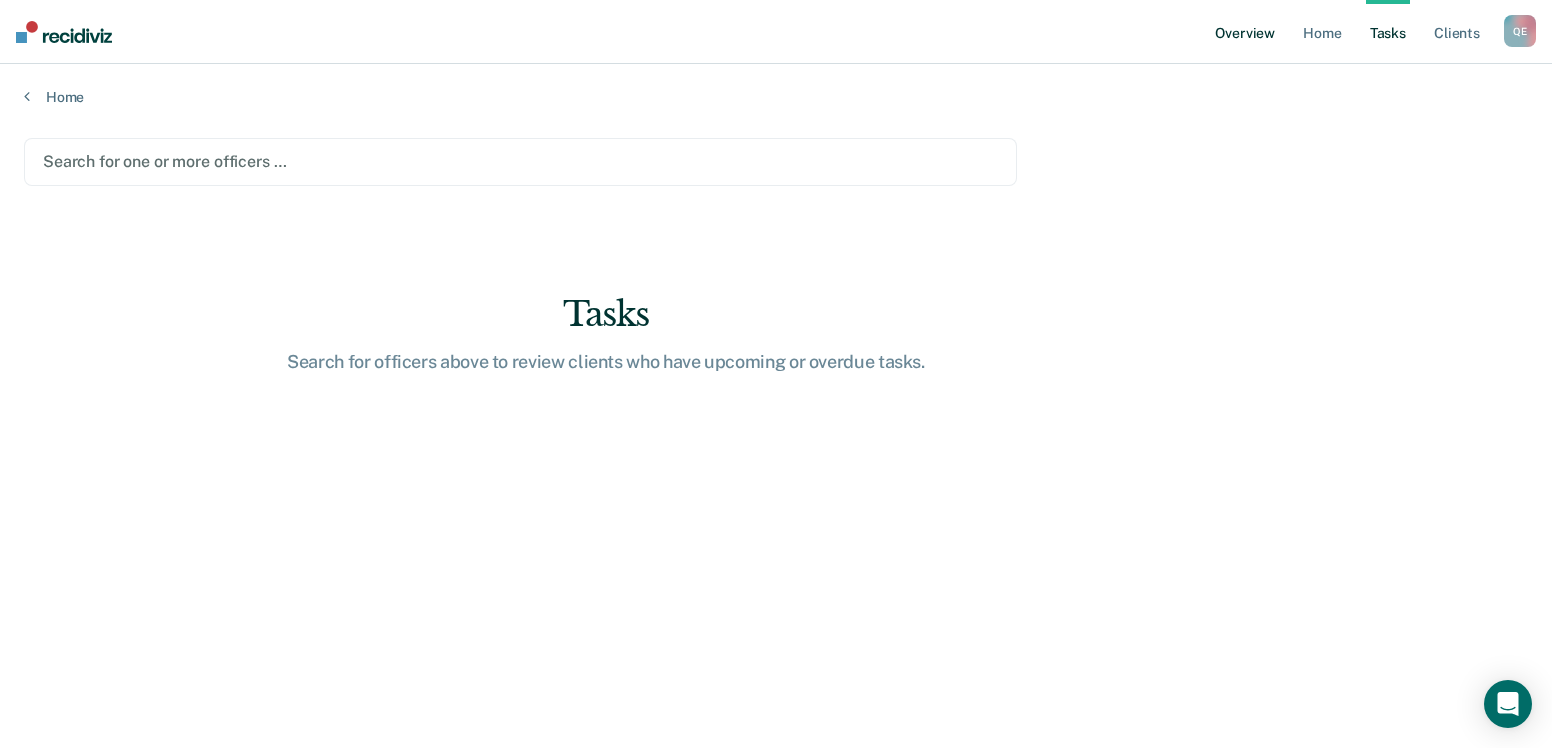 click on "Overview" at bounding box center [1245, 32] 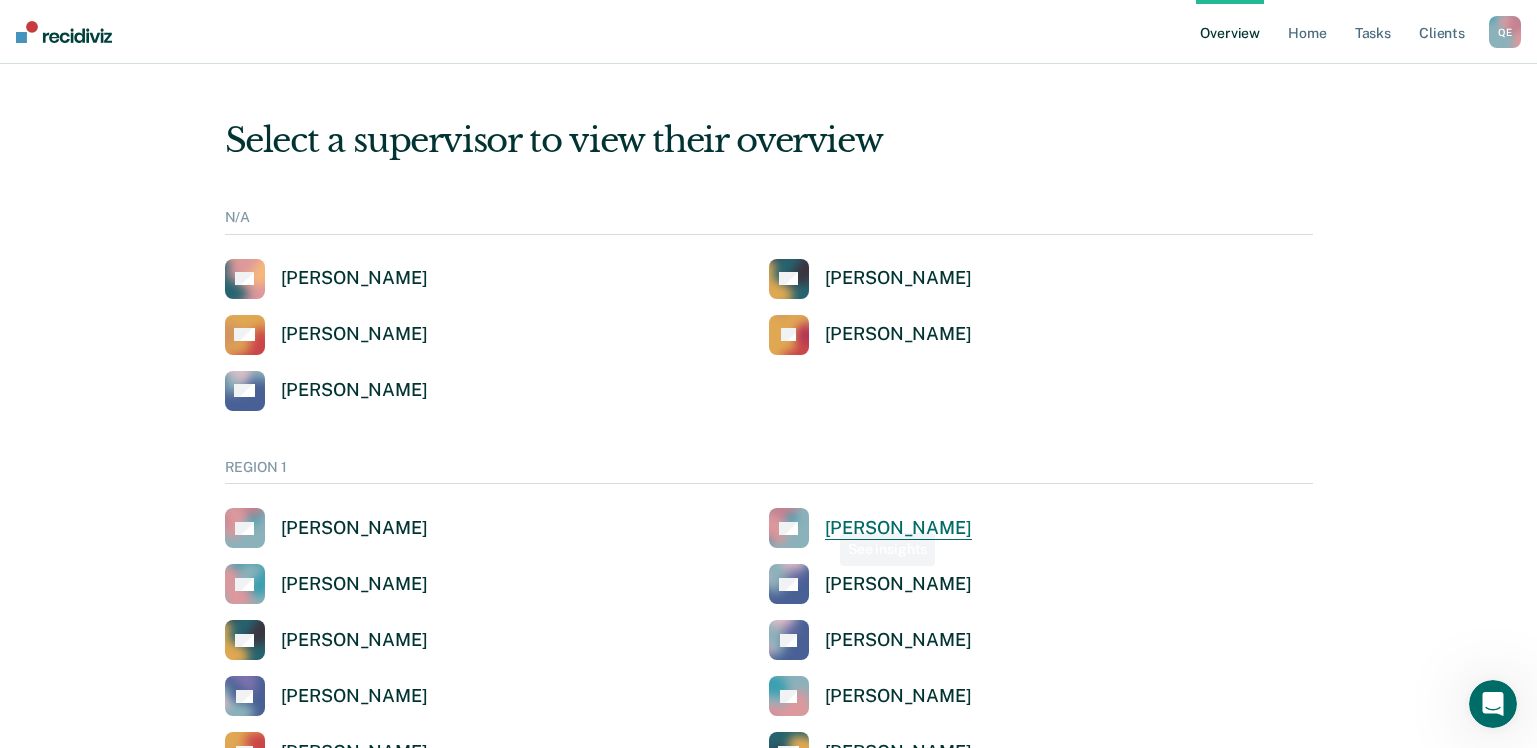 scroll, scrollTop: 0, scrollLeft: 0, axis: both 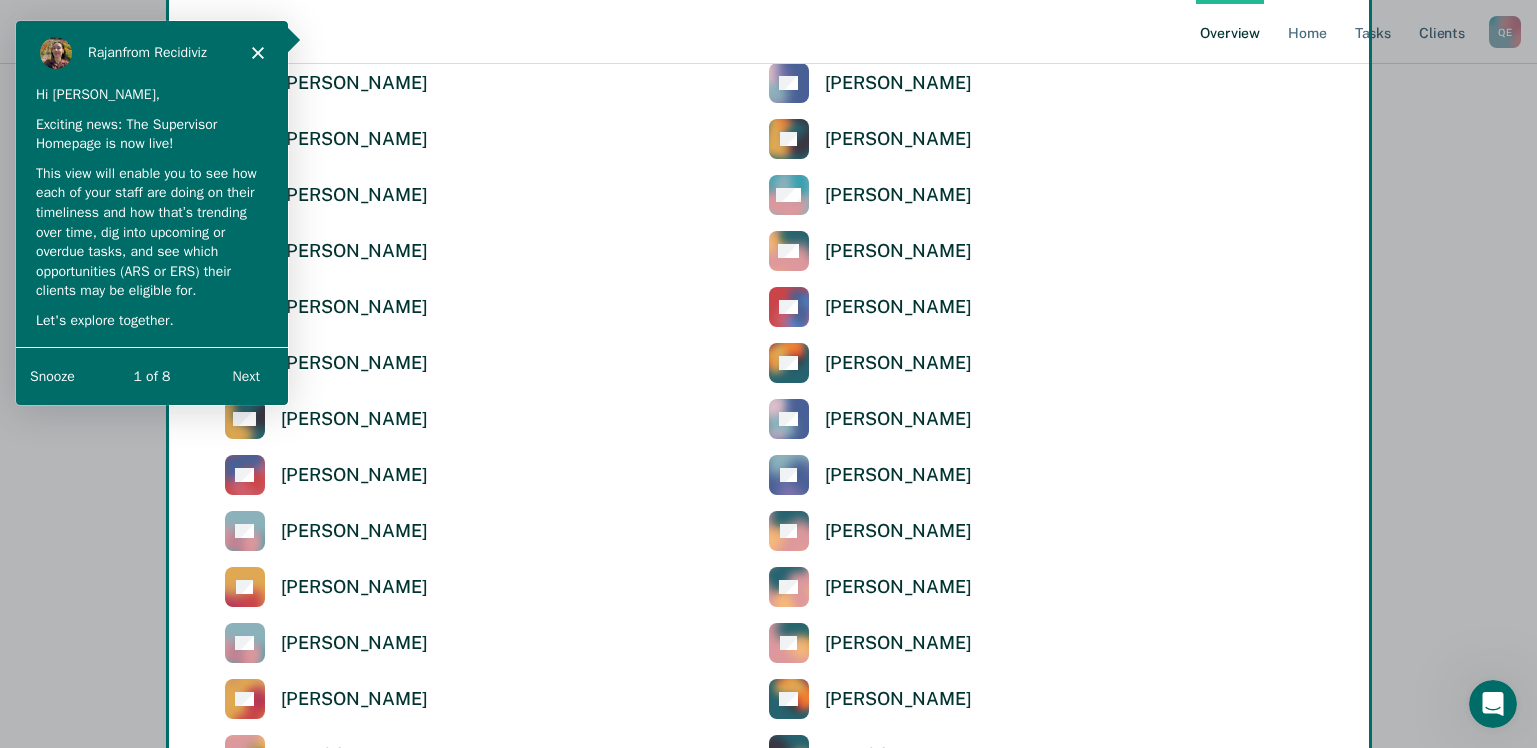 click on "Next" at bounding box center (245, 375) 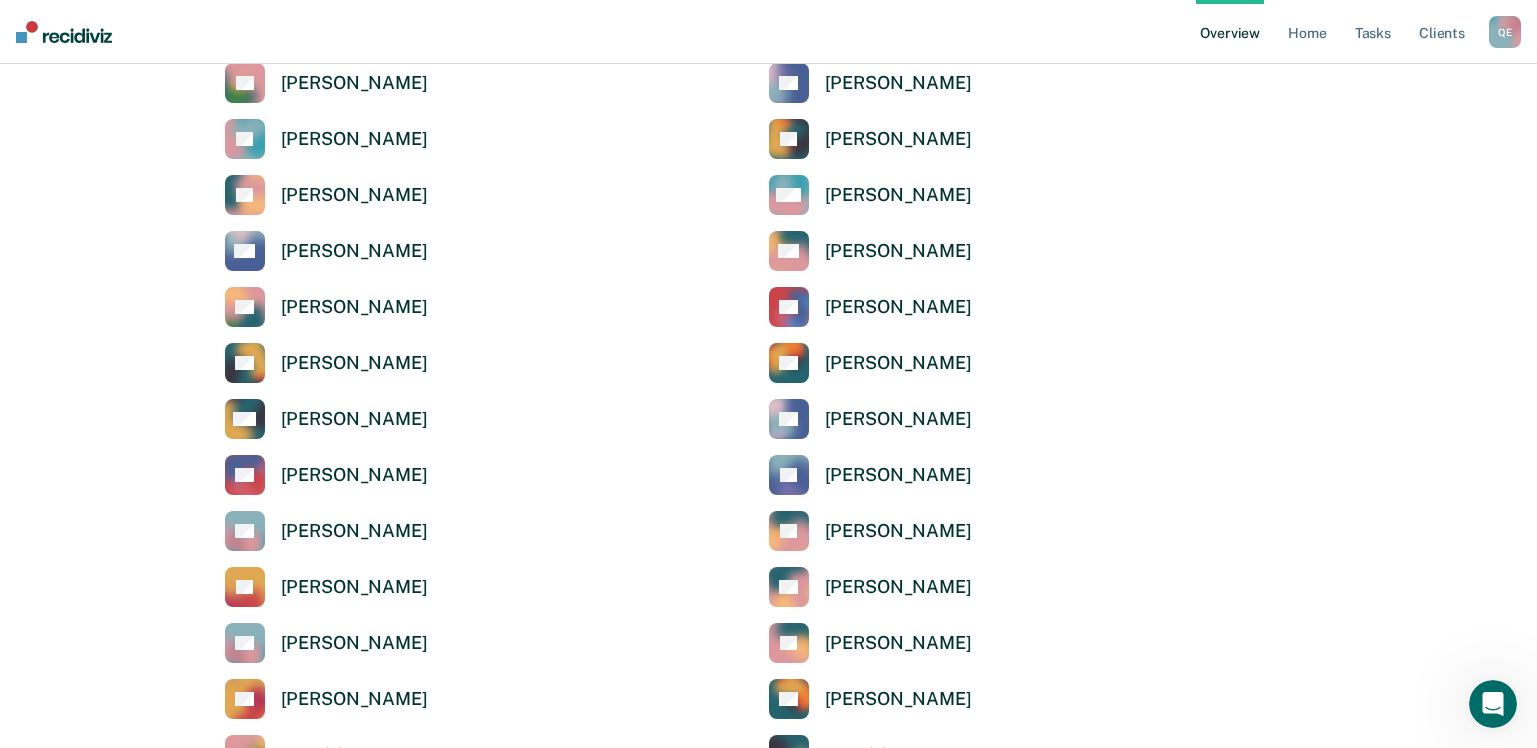 scroll, scrollTop: 0, scrollLeft: 0, axis: both 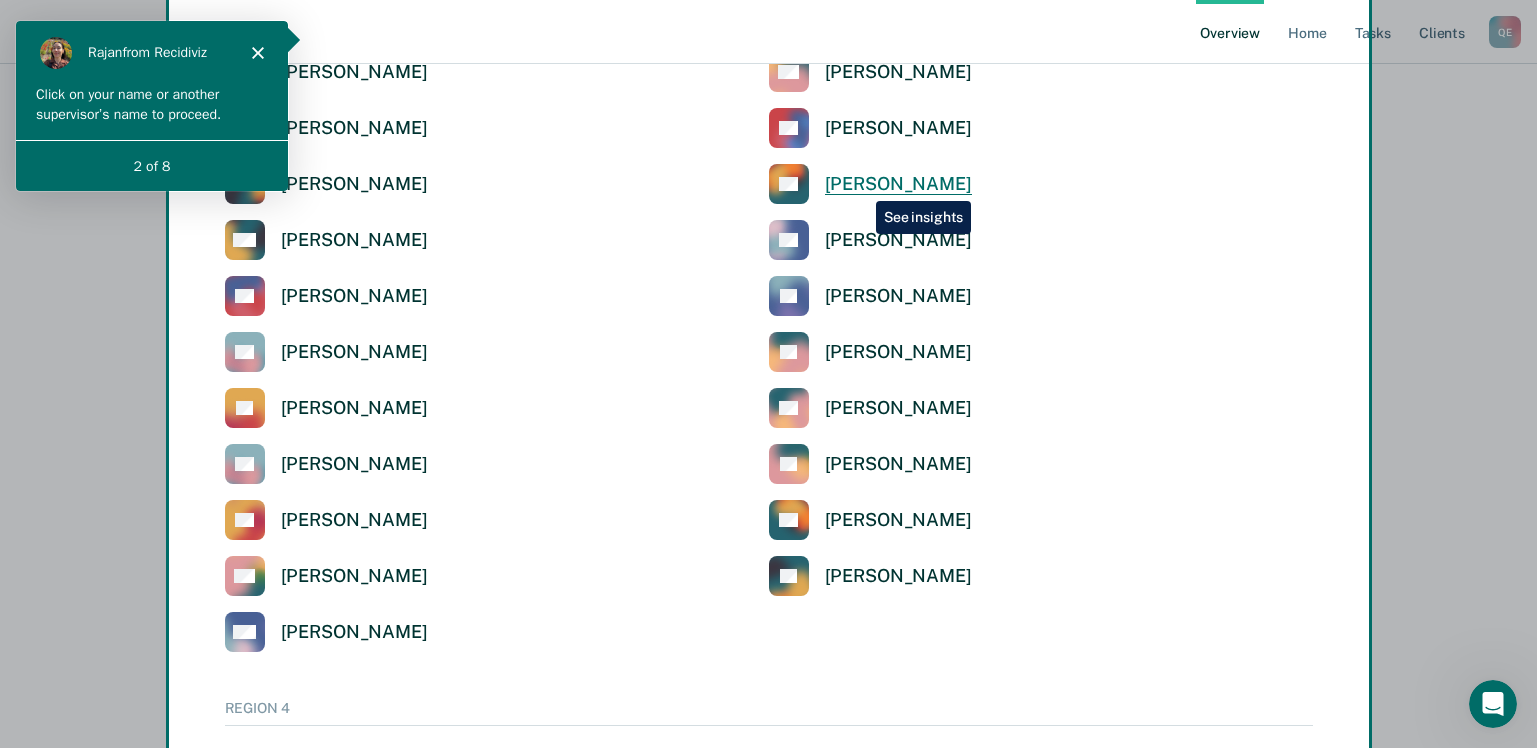 click on "[PERSON_NAME]" at bounding box center (898, 184) 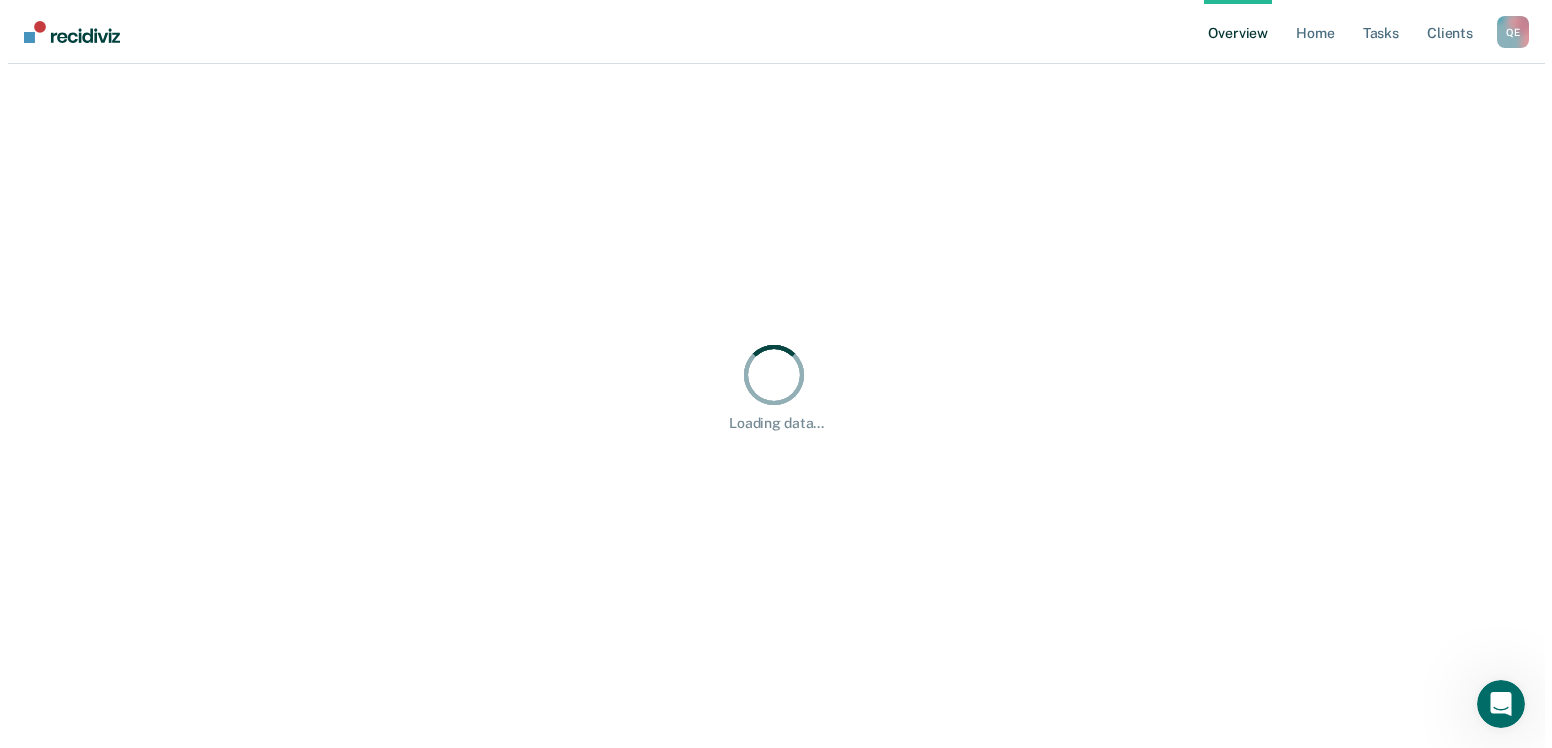 scroll, scrollTop: 0, scrollLeft: 0, axis: both 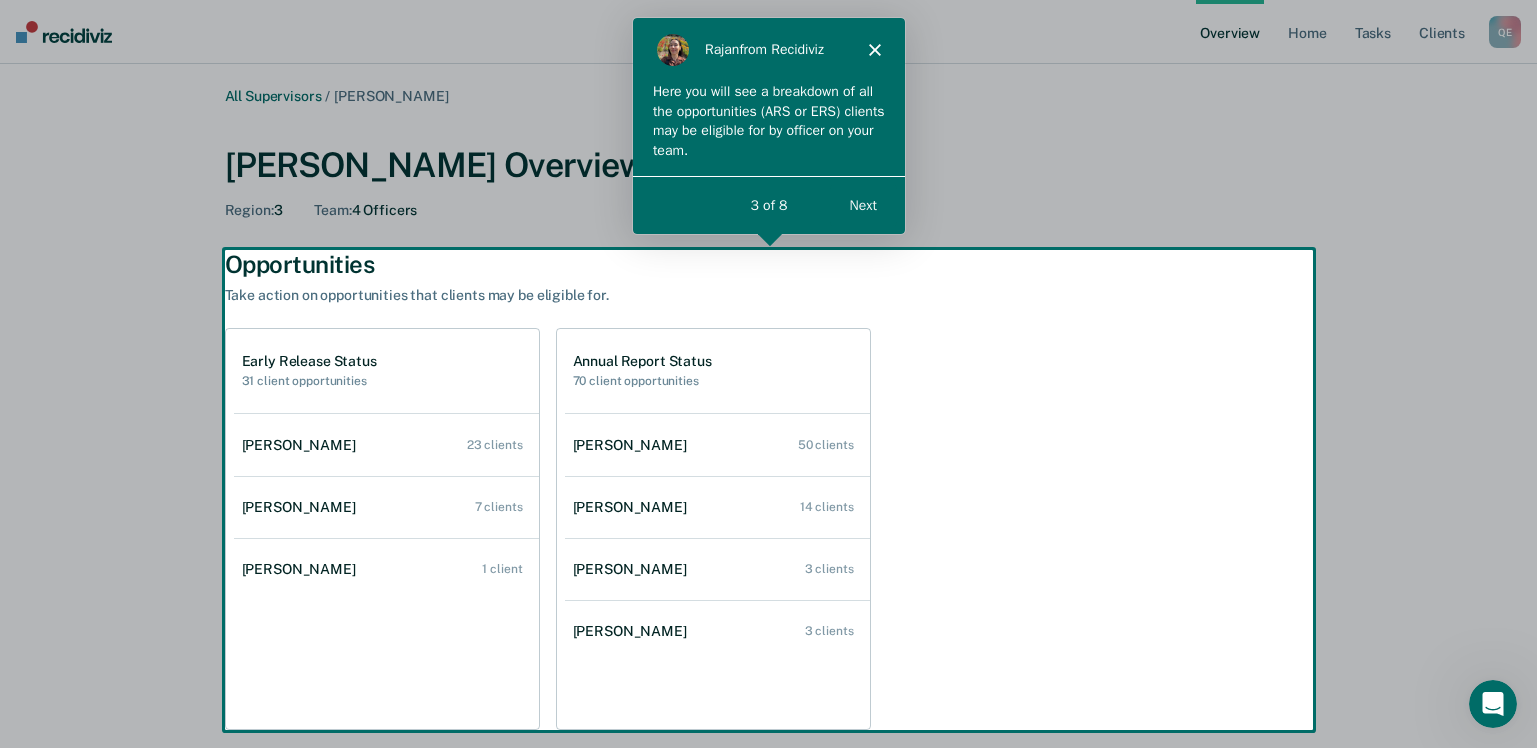 click at bounding box center [768, 374] 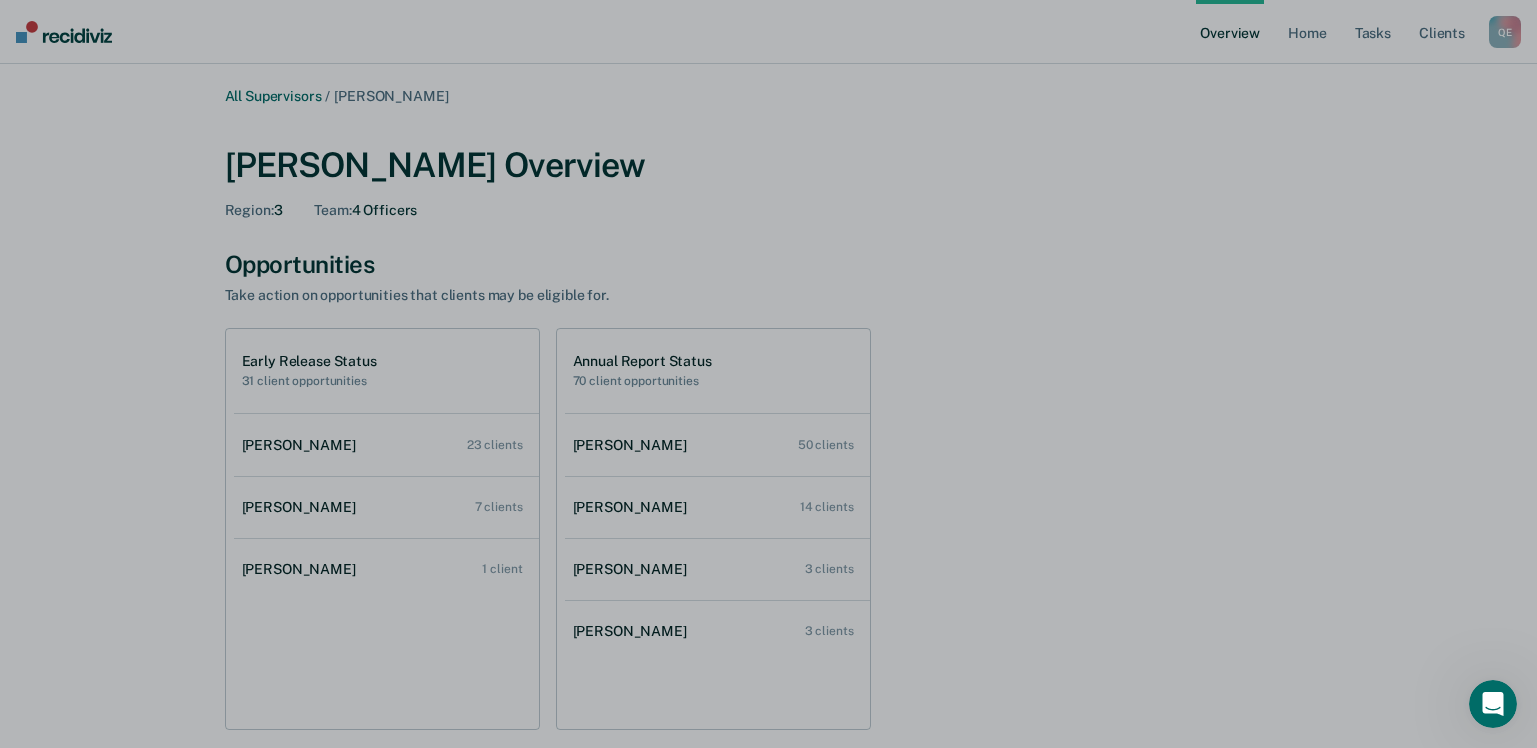 scroll, scrollTop: 0, scrollLeft: 0, axis: both 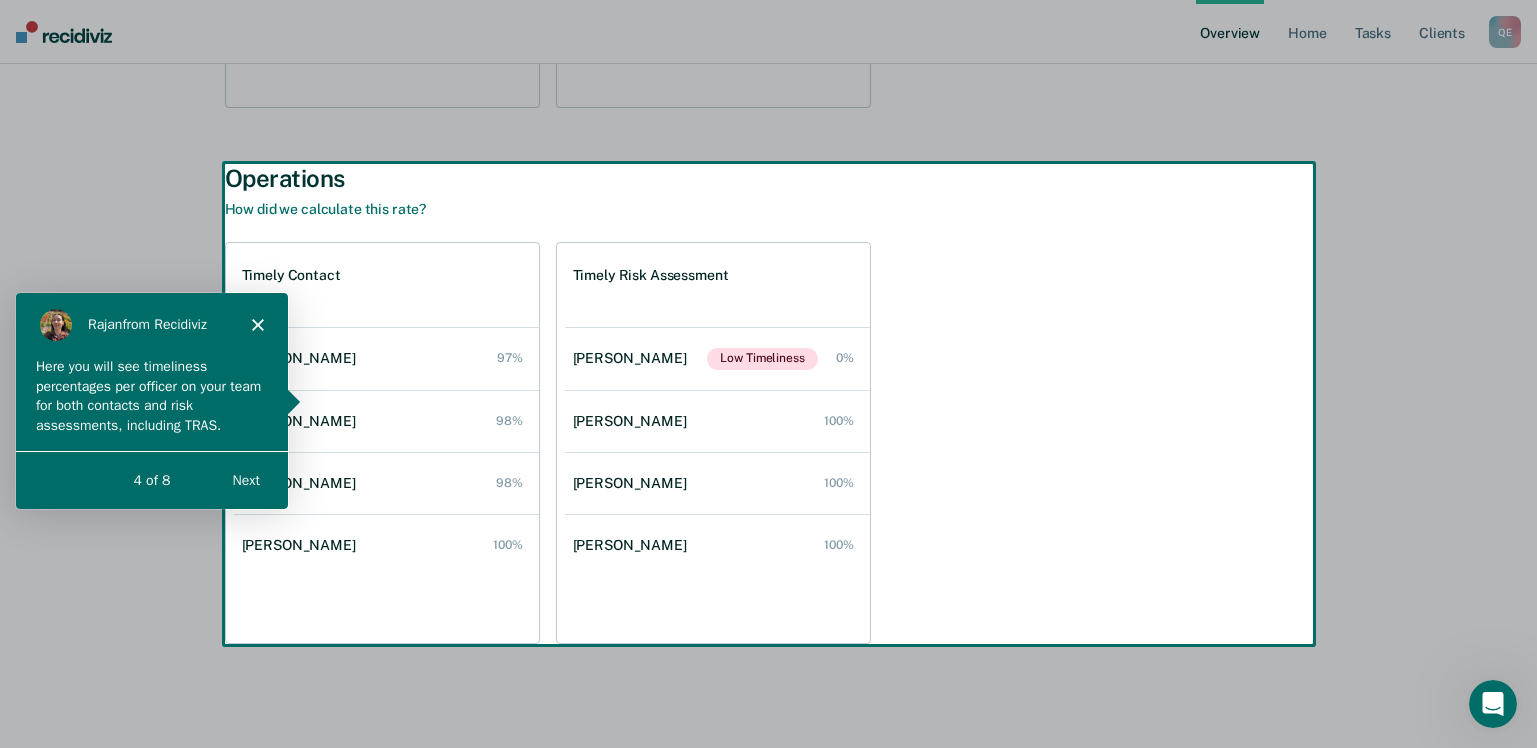 click at bounding box center [768, 374] 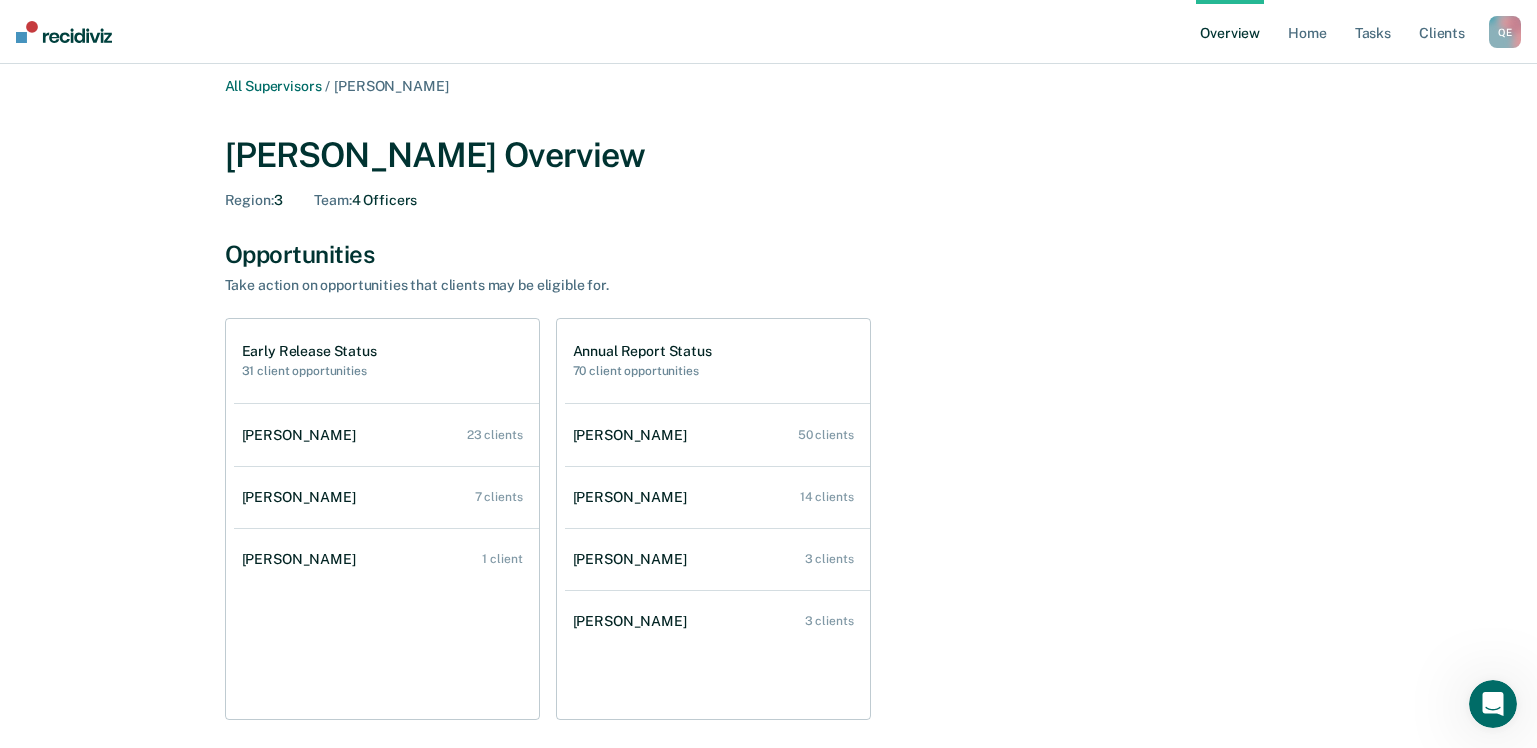 scroll, scrollTop: 0, scrollLeft: 0, axis: both 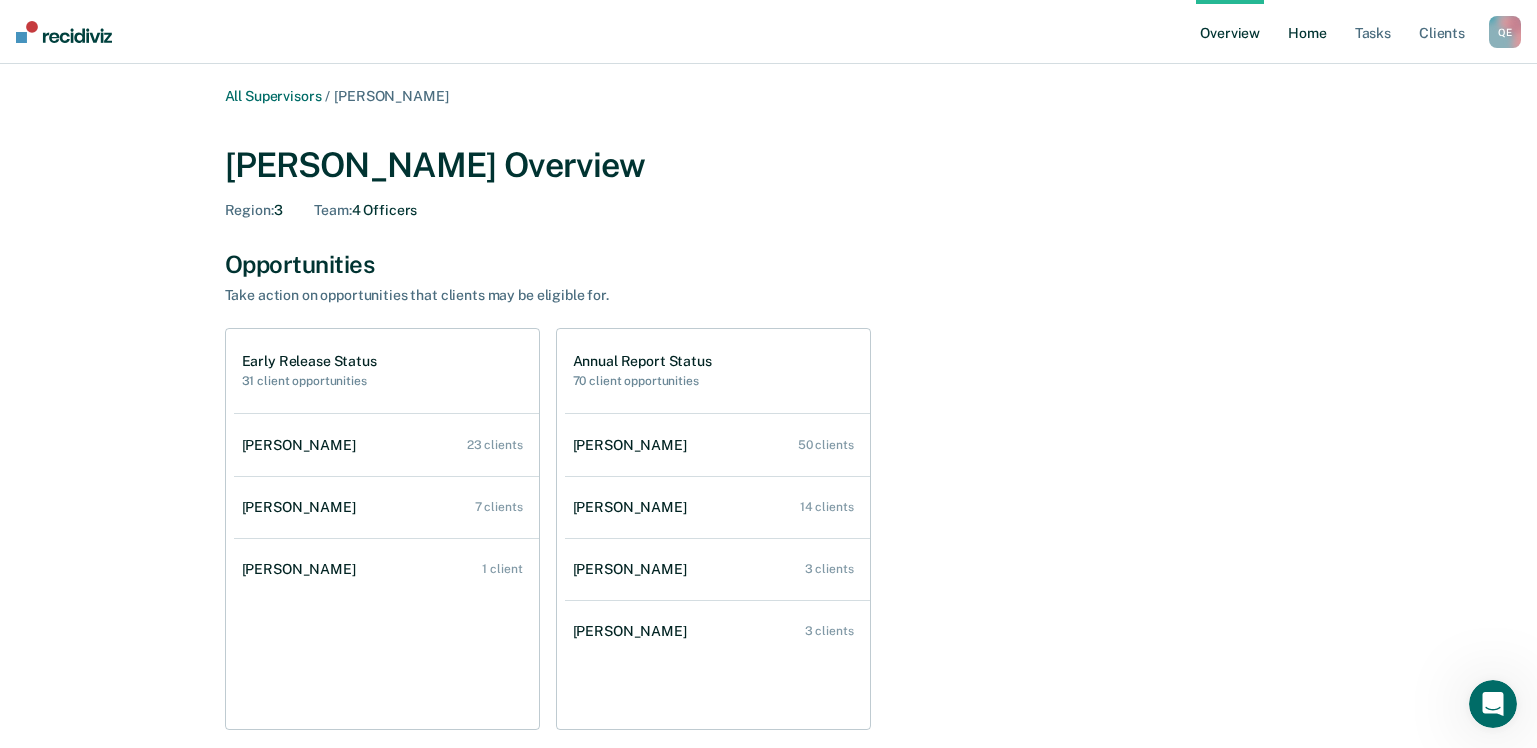 click on "Home" at bounding box center [1307, 32] 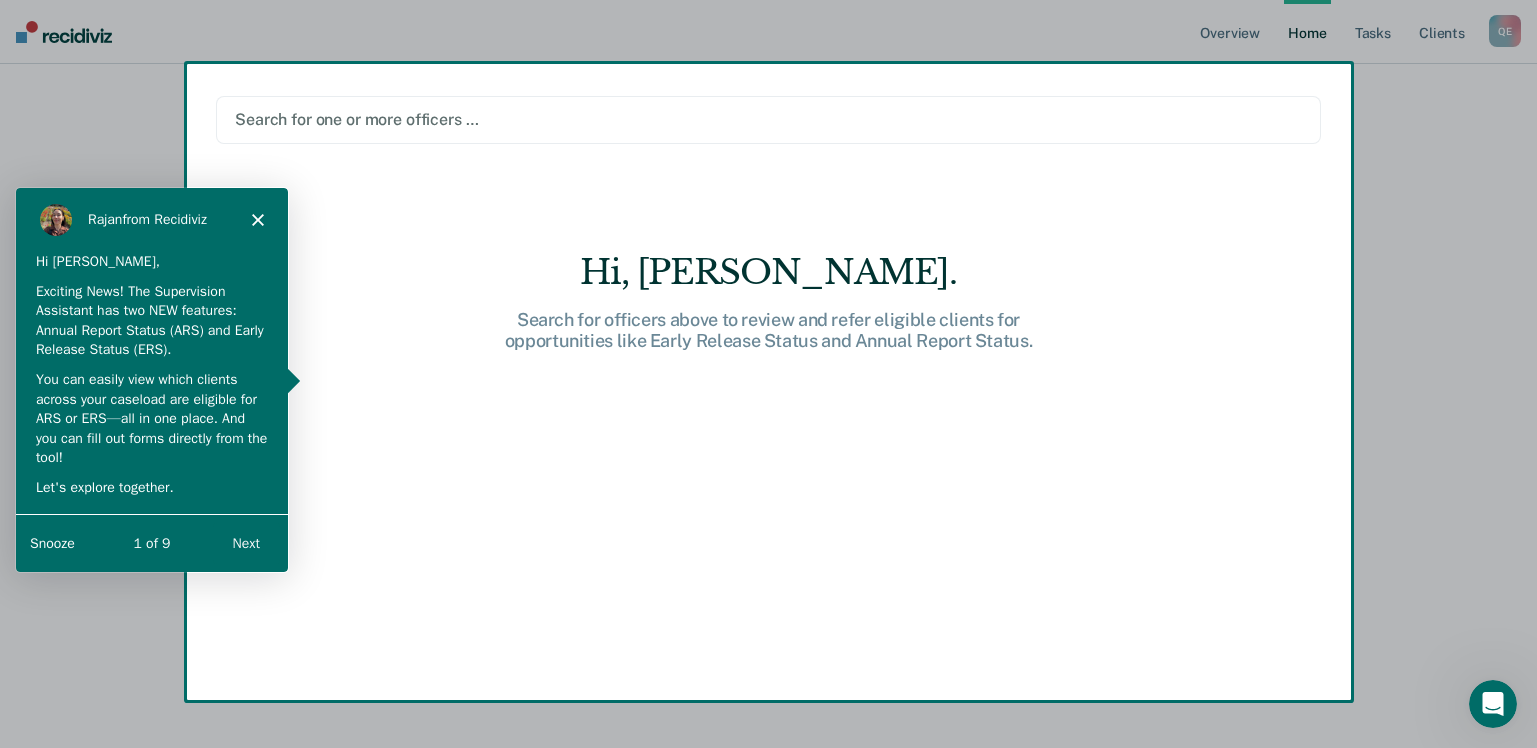 scroll, scrollTop: 0, scrollLeft: 0, axis: both 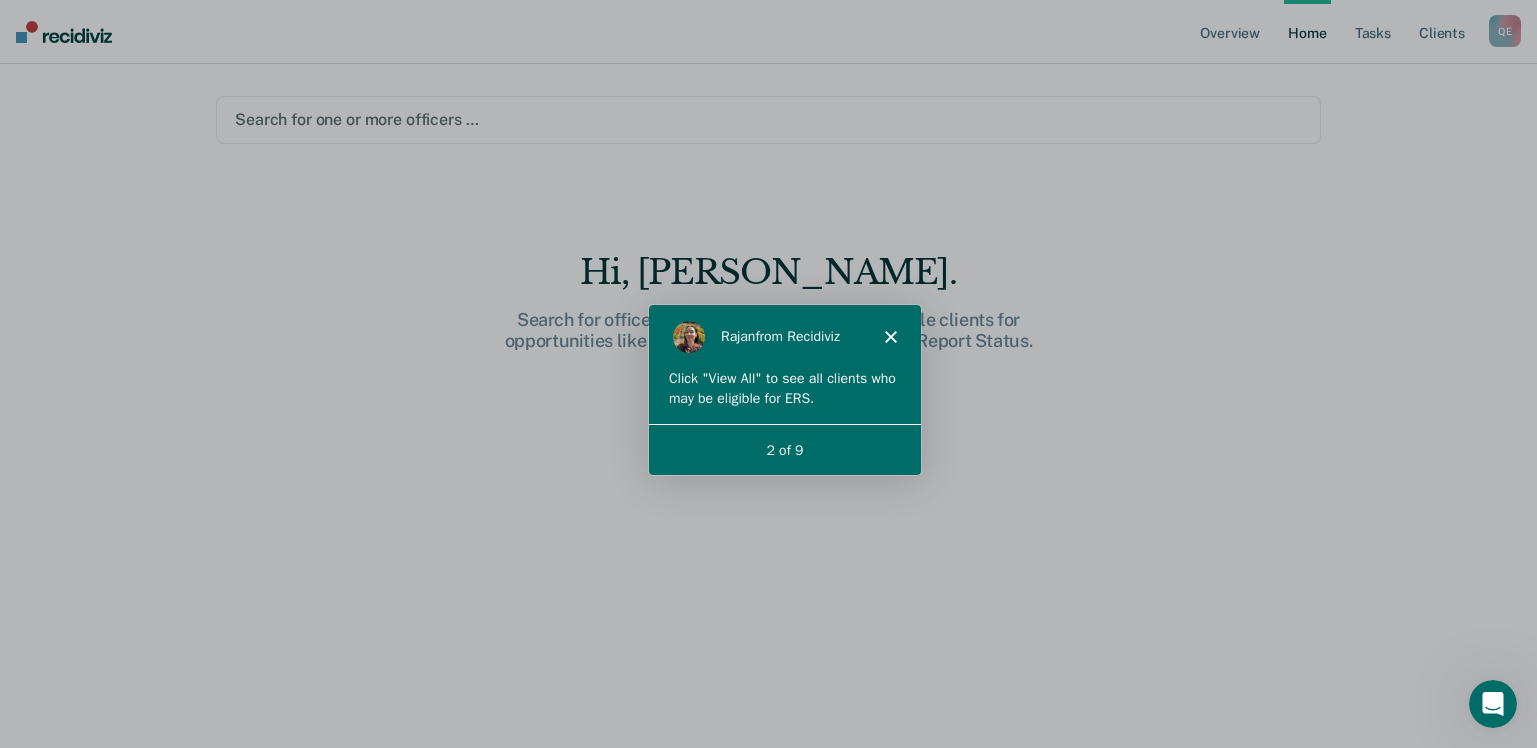 click on "Click "View All" to see all clients who may be eligible for ERS." at bounding box center [783, 386] 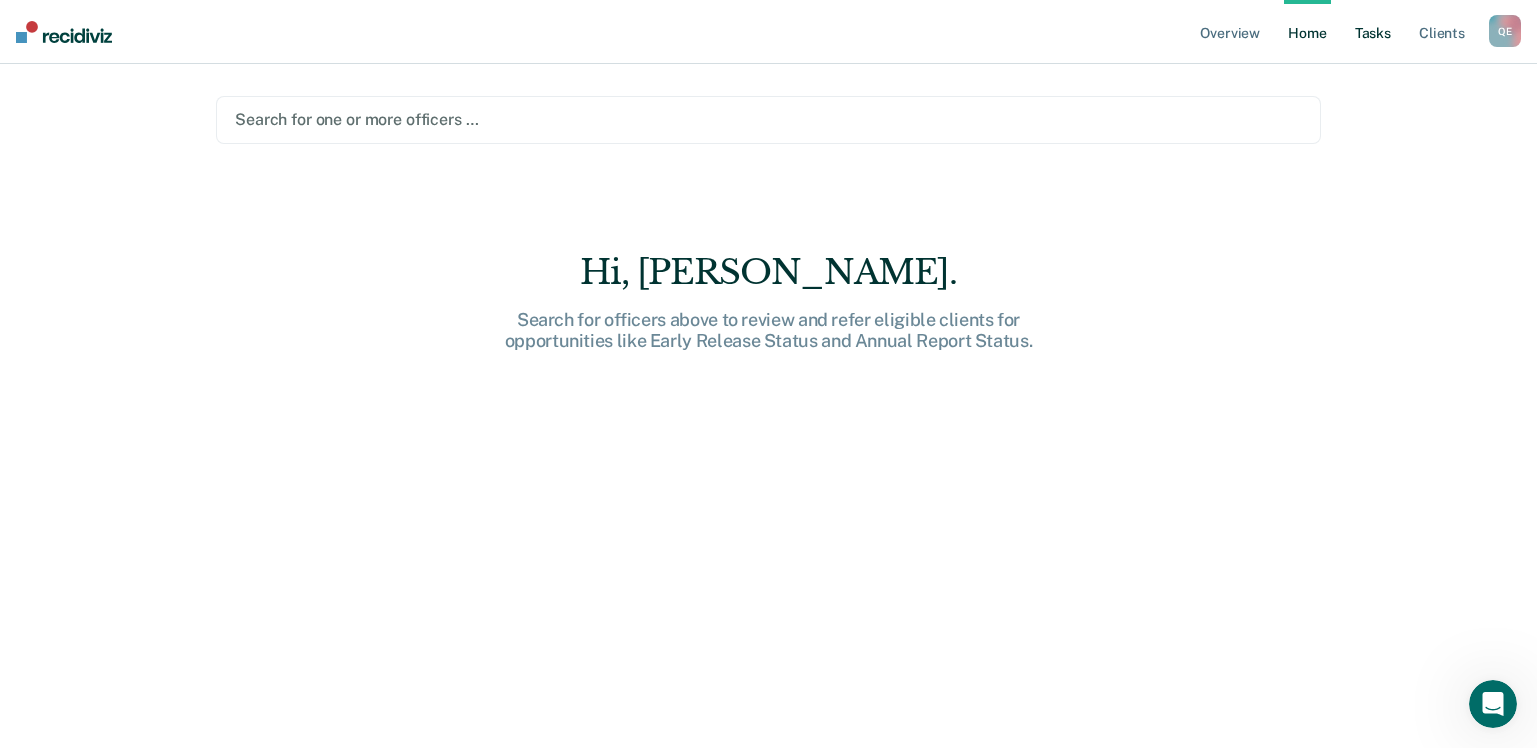 click on "Tasks" at bounding box center (1373, 32) 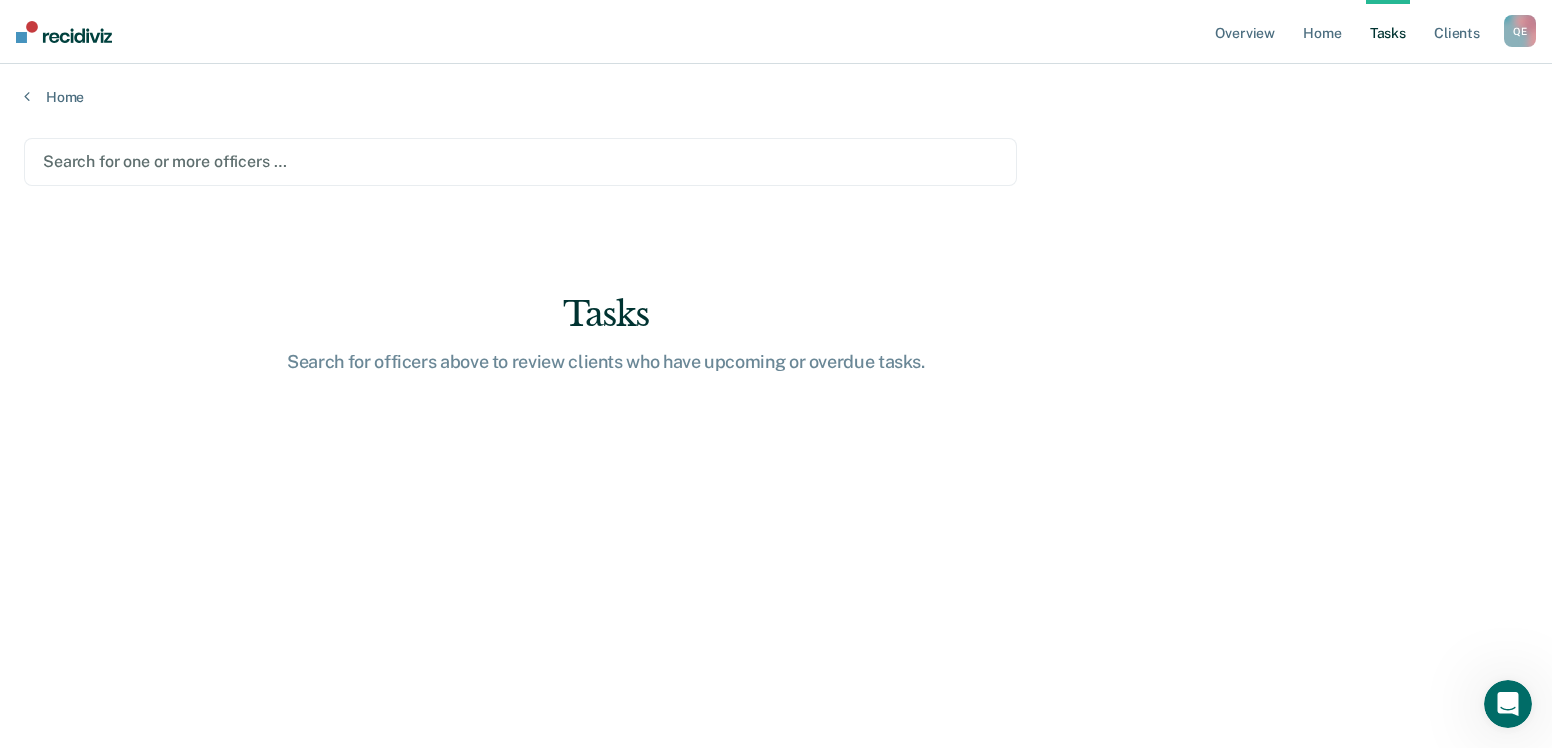 click on "Search for one or more officers …" at bounding box center (520, 162) 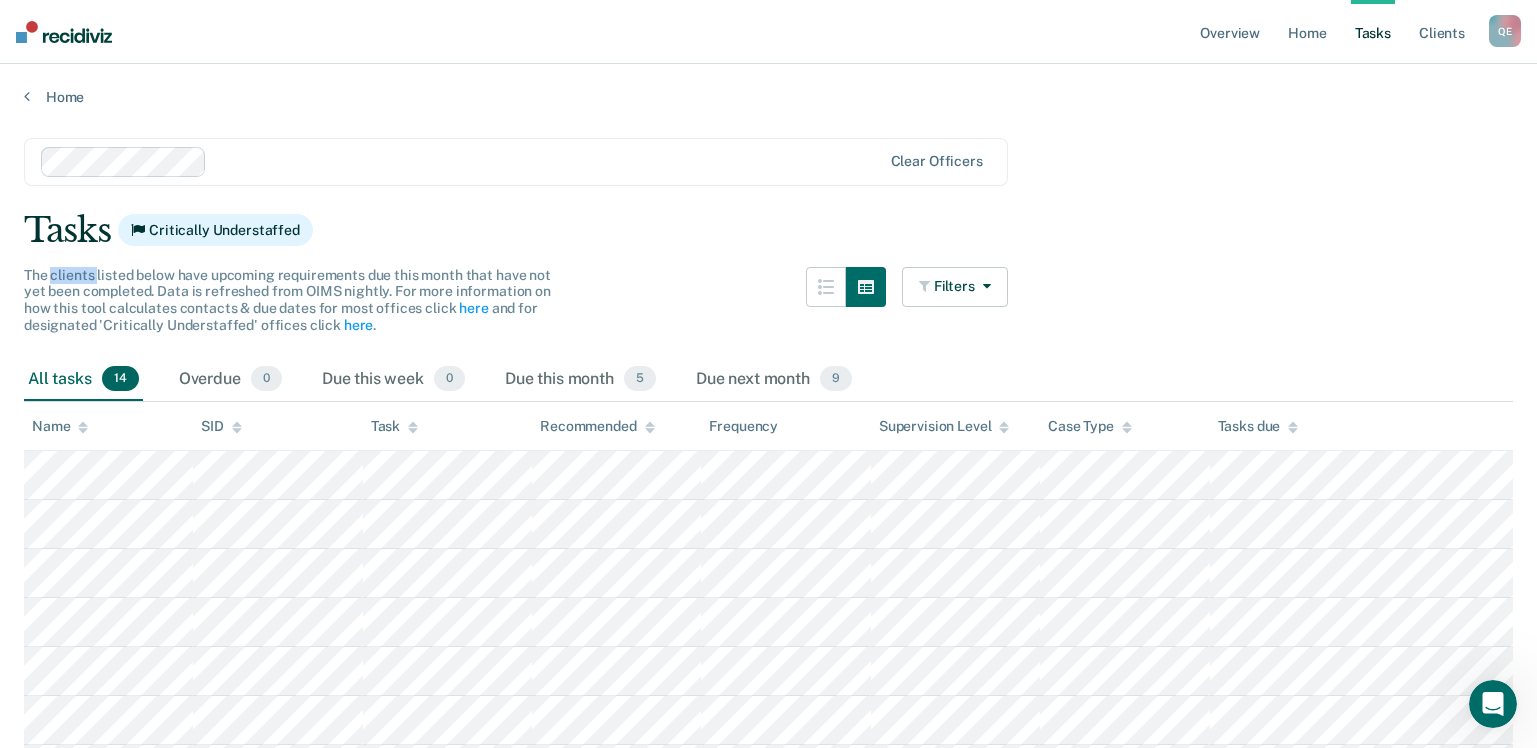 click on "The clients listed below have upcoming requirements due this month that have not yet been completed. Data is refreshed from OIMS nightly. For more information on how this tool calculates contacts & due dates for most offices click   here   and for designated 'Critically Understaffed' offices click   here ." at bounding box center (294, 300) 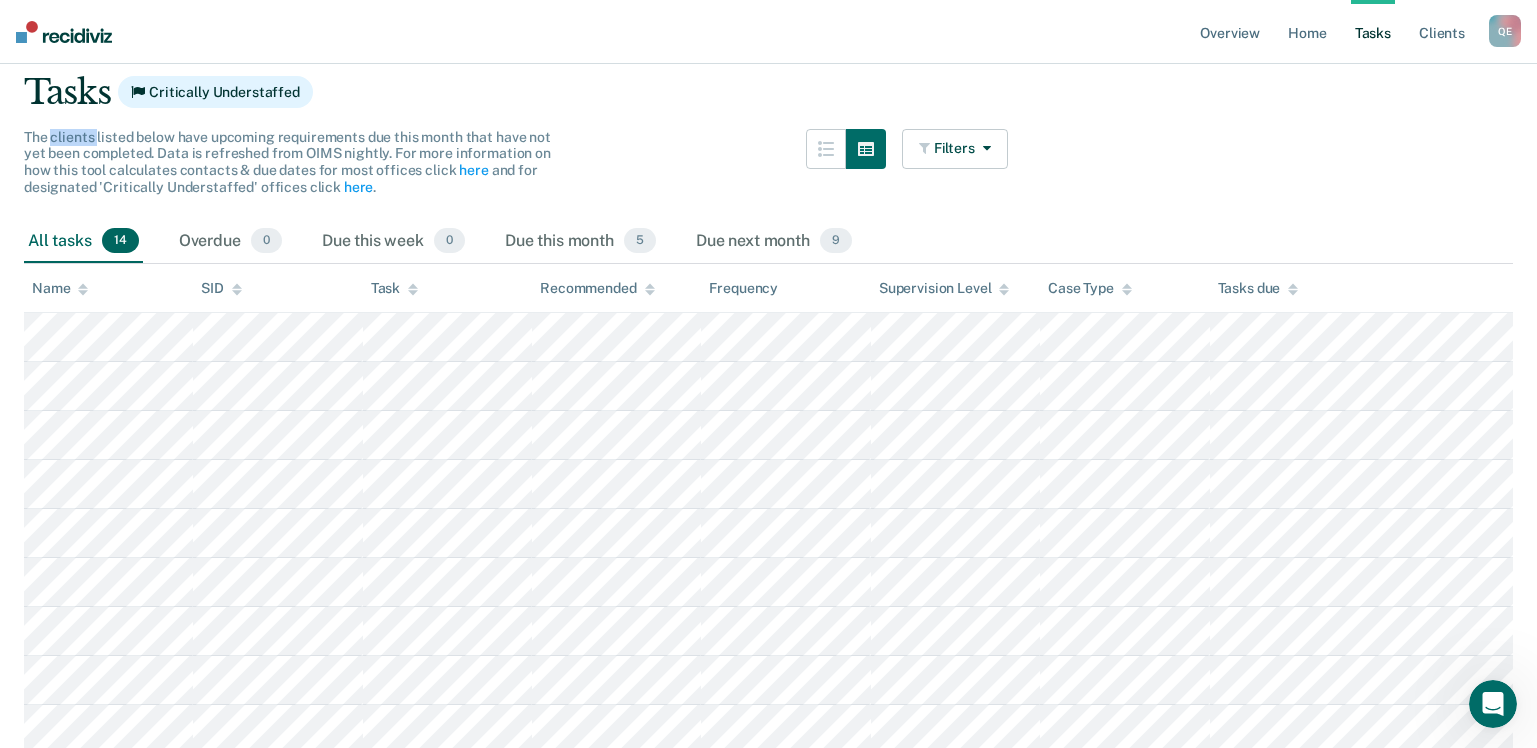scroll, scrollTop: 0, scrollLeft: 0, axis: both 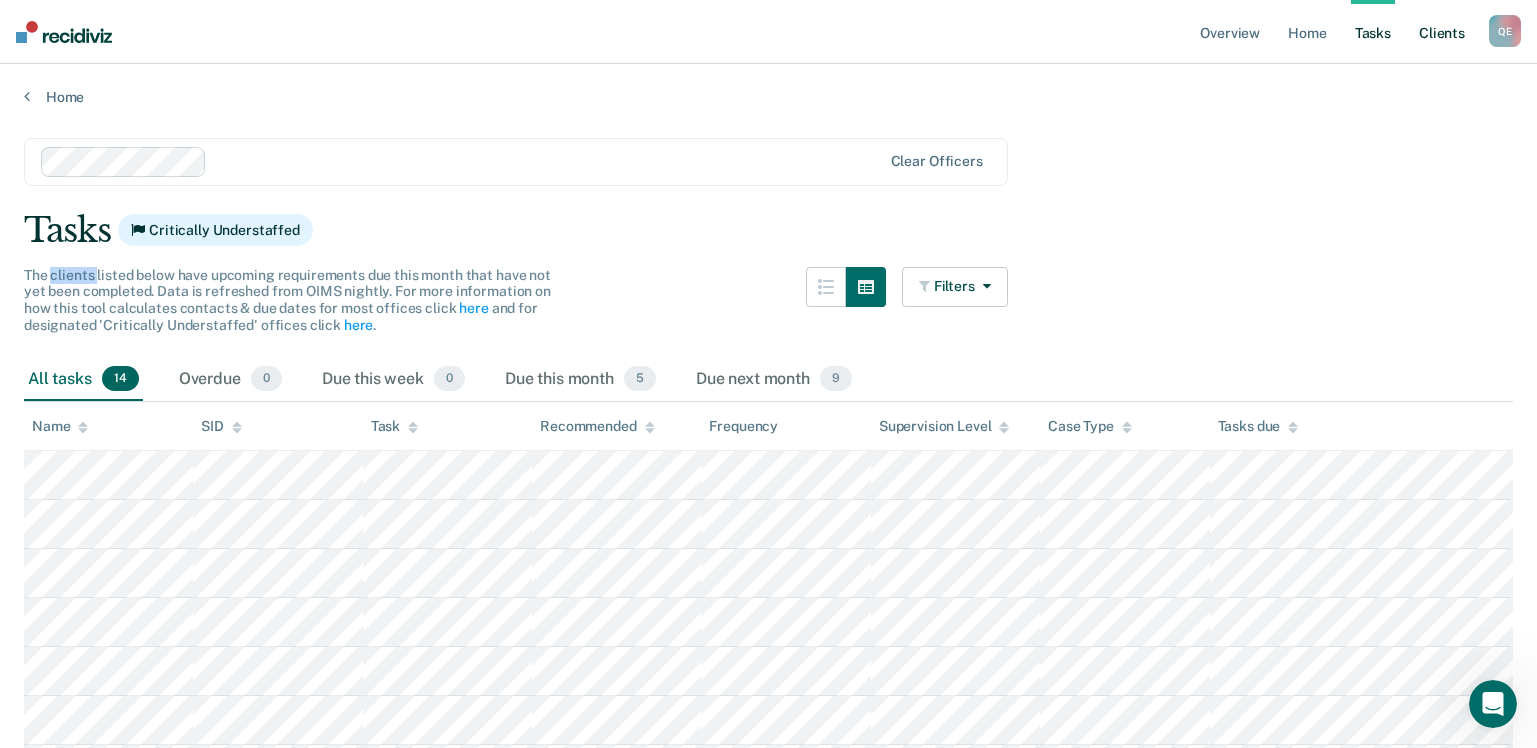 click on "Client s" at bounding box center [1442, 32] 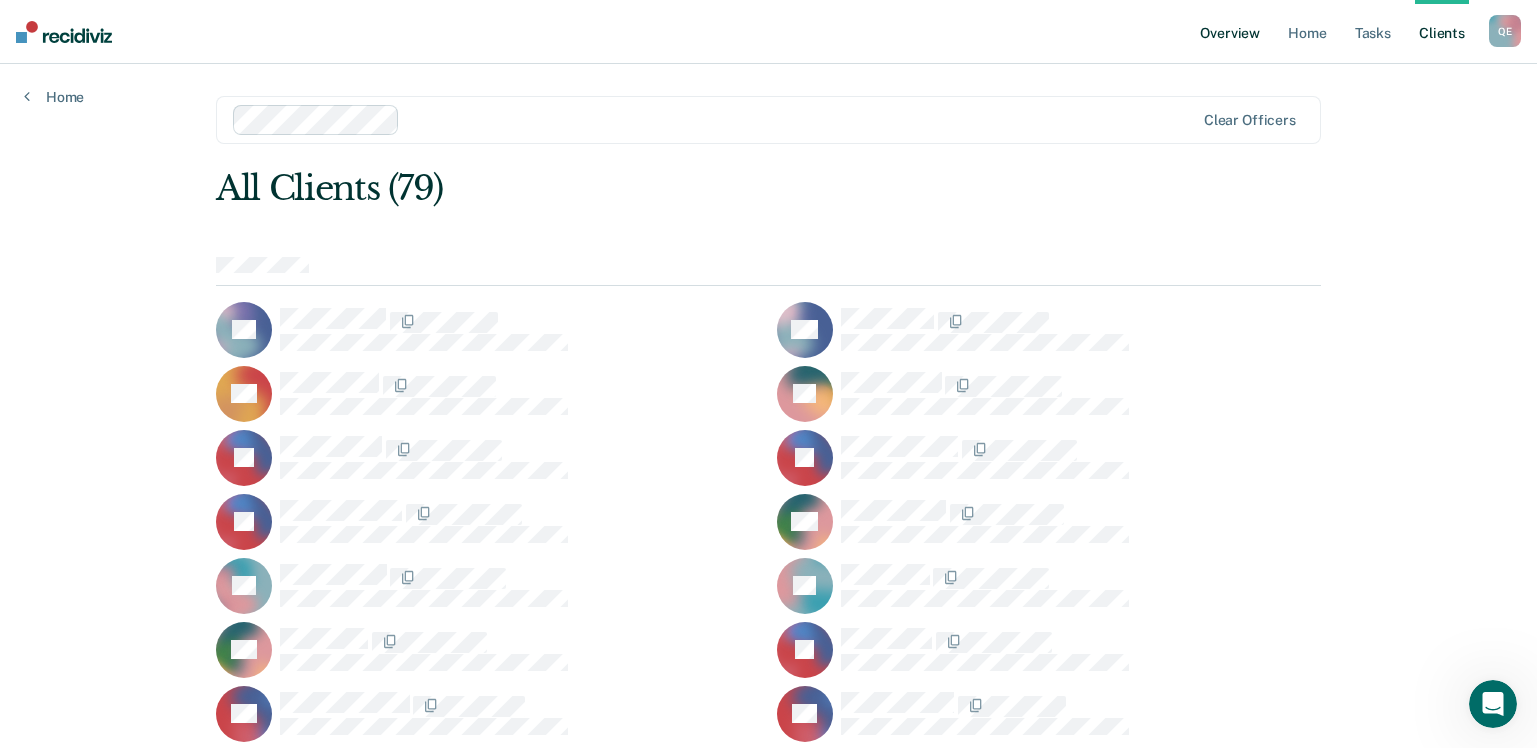 click on "Overview" at bounding box center [1230, 32] 